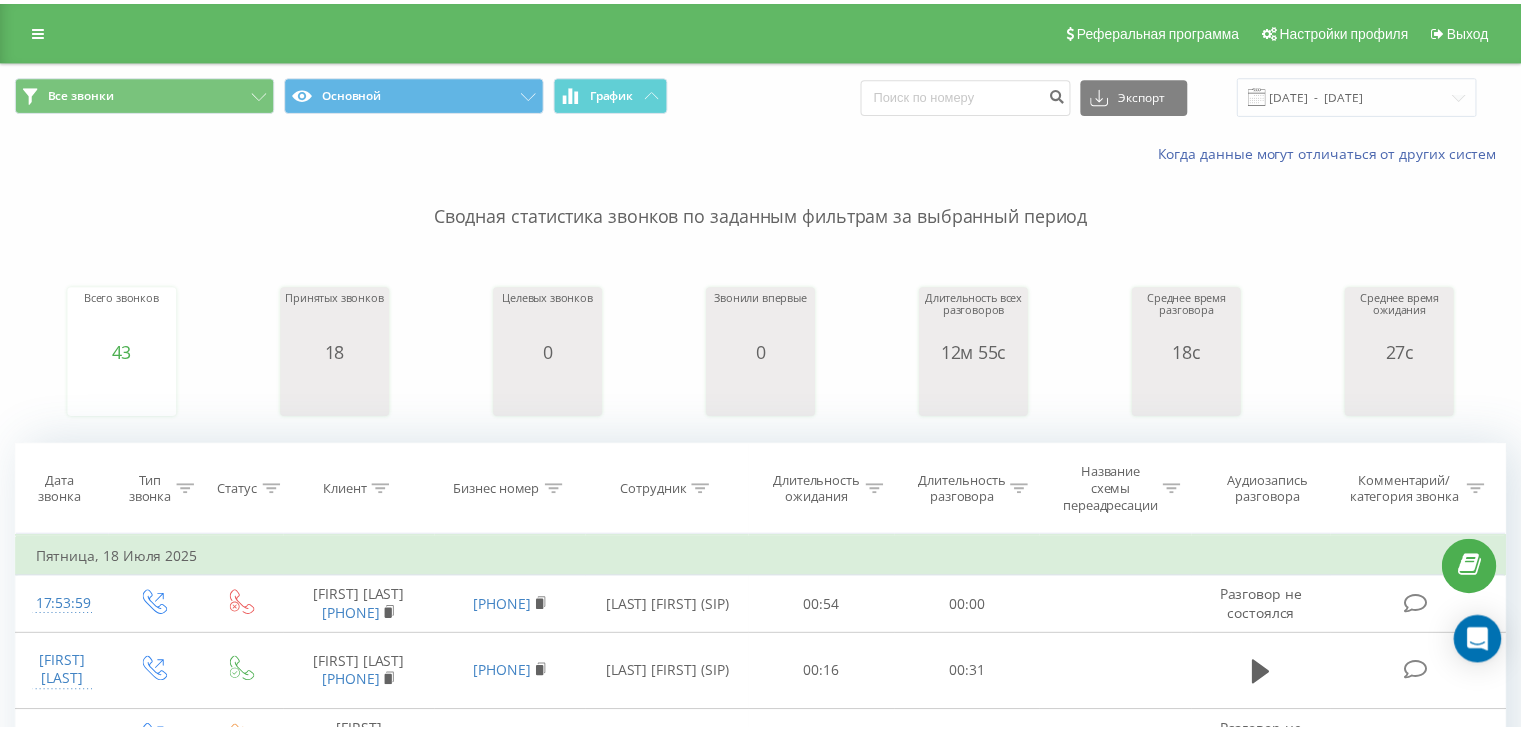 scroll, scrollTop: 0, scrollLeft: 0, axis: both 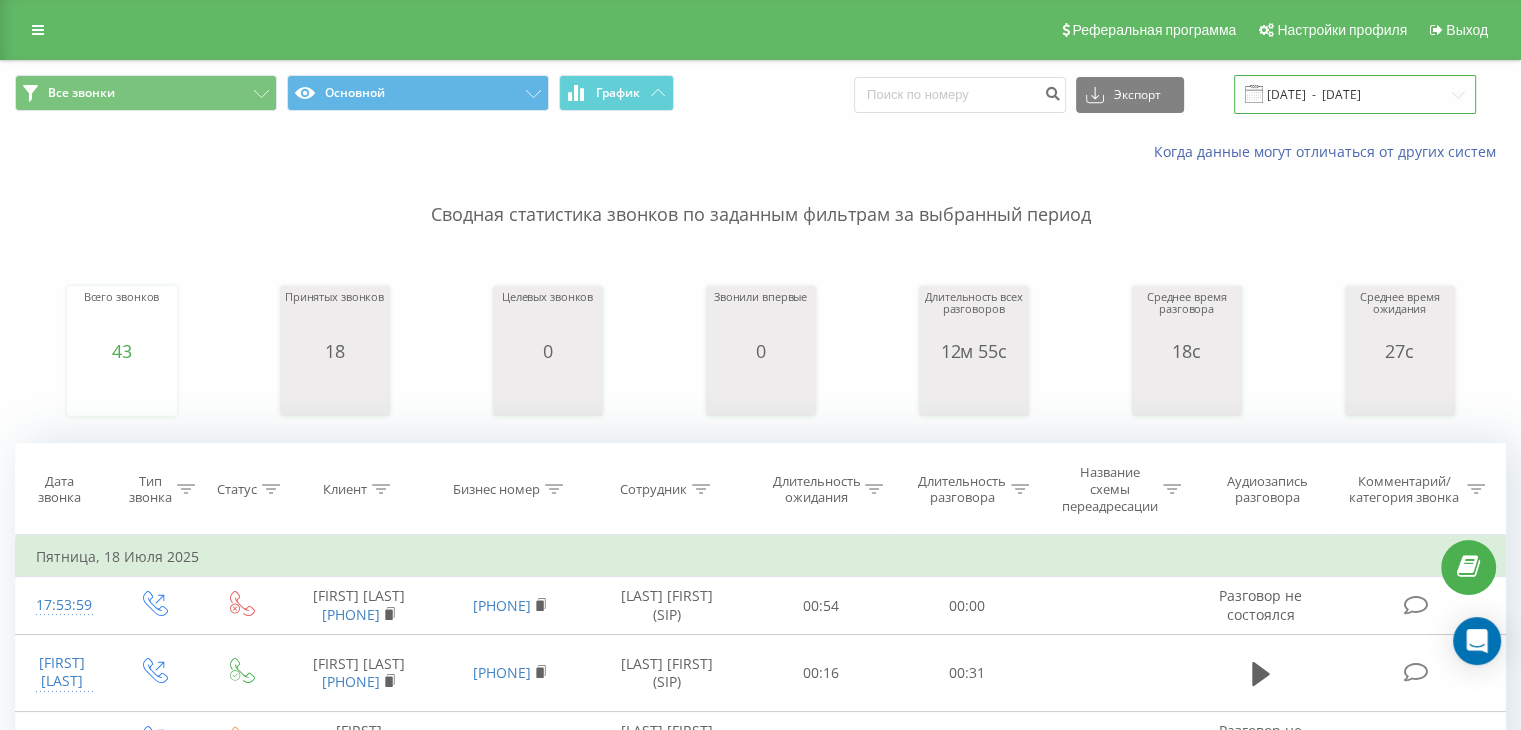 click on "[DATE]  -  [DATE]" at bounding box center (1355, 94) 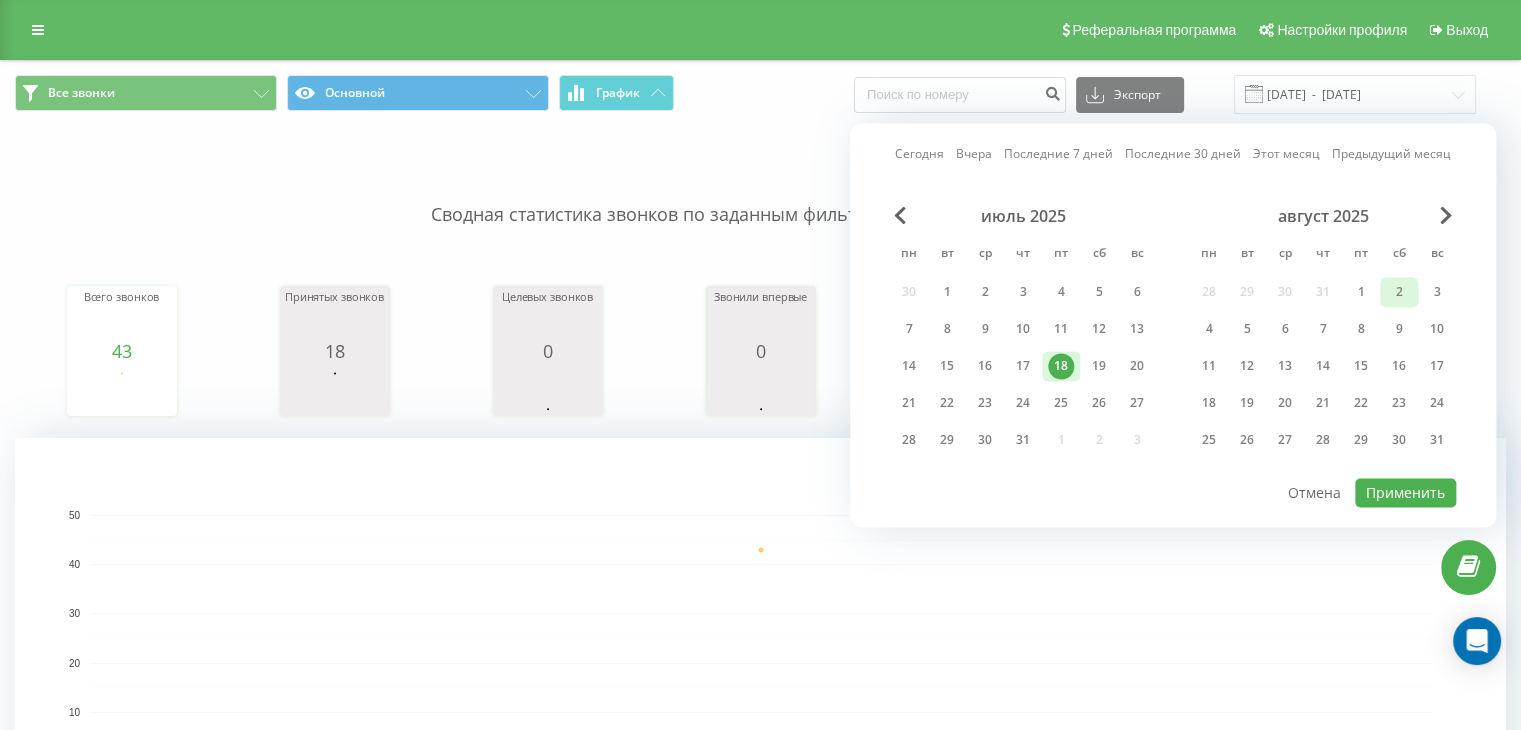 click on "2" at bounding box center (1399, 292) 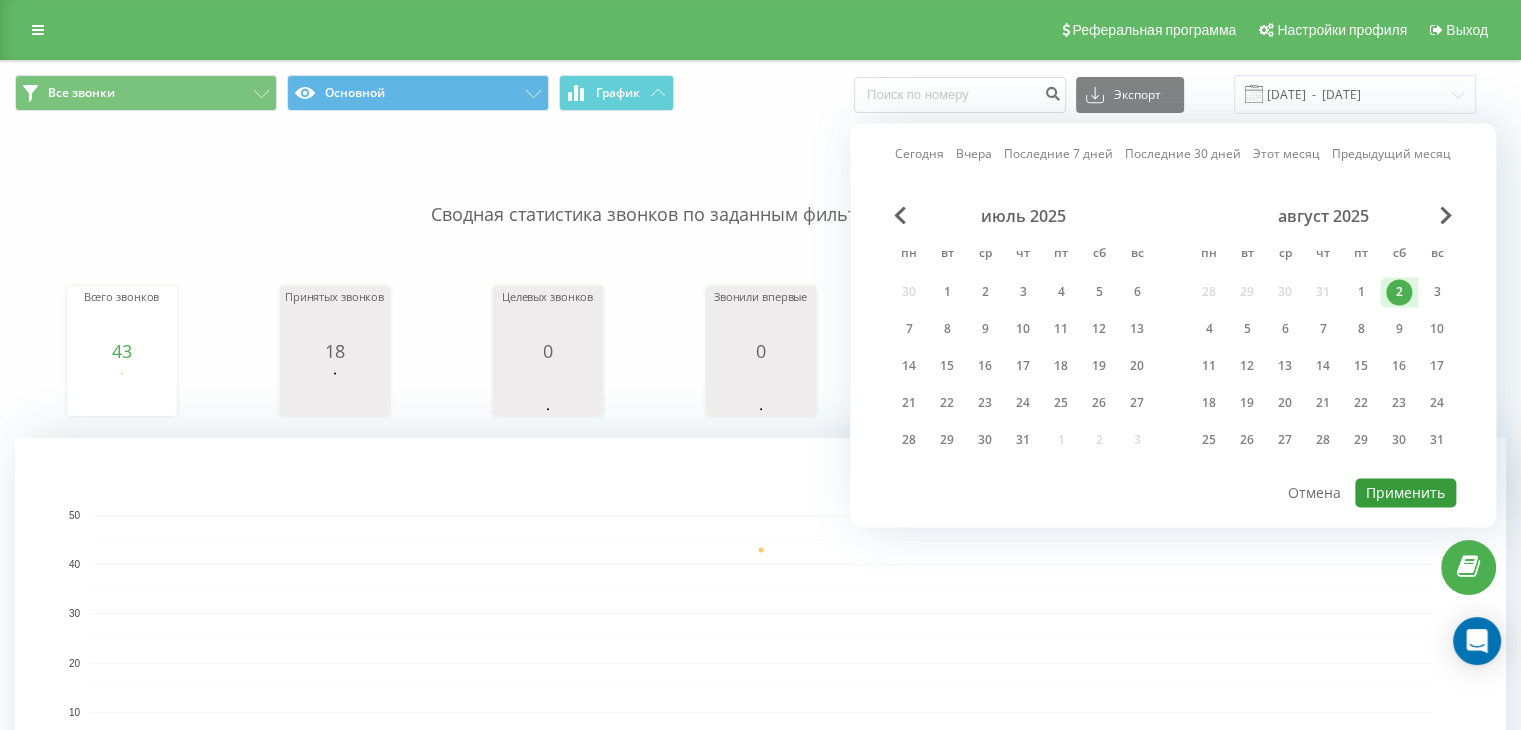 click on "Применить" at bounding box center [1405, 492] 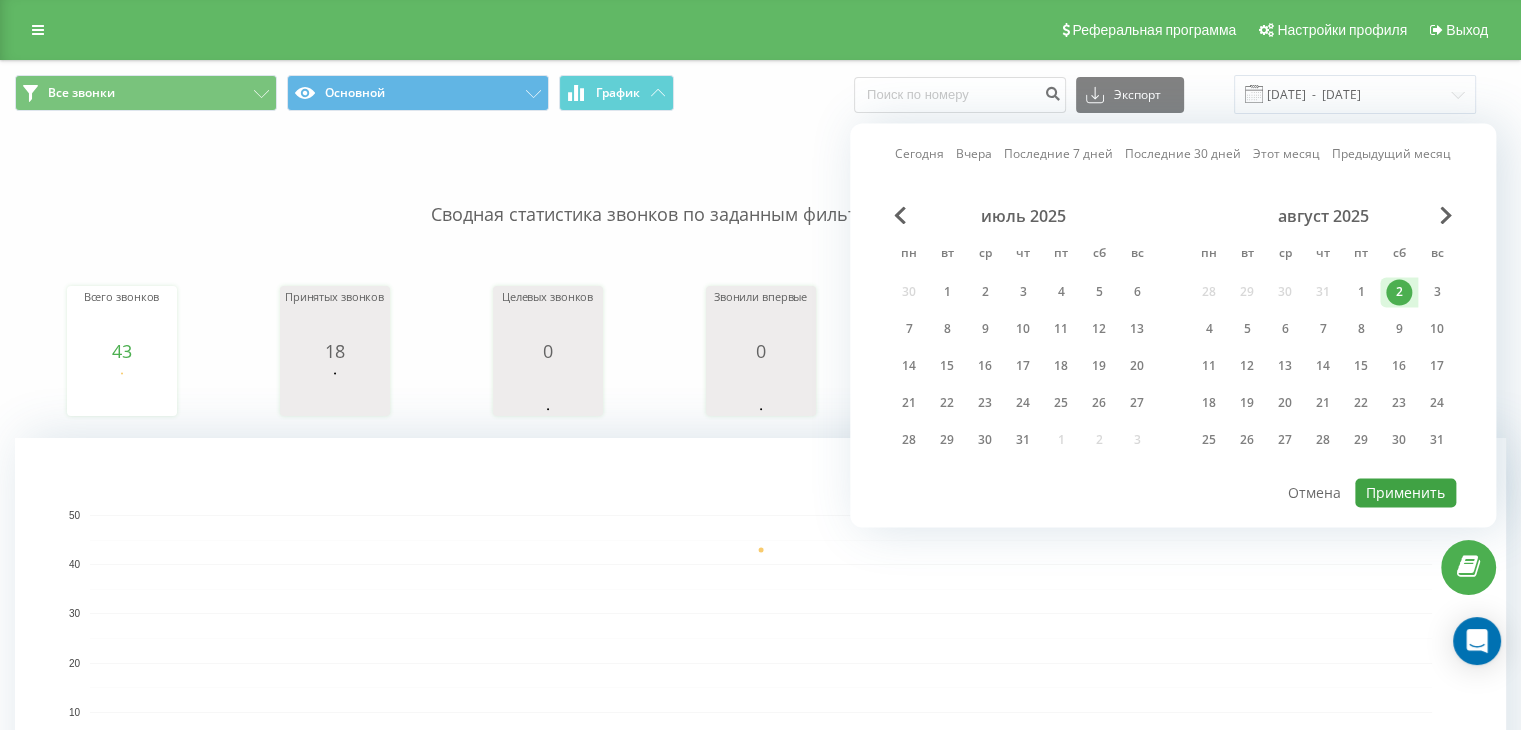 type on "02.08.2025  -  02.08.2025" 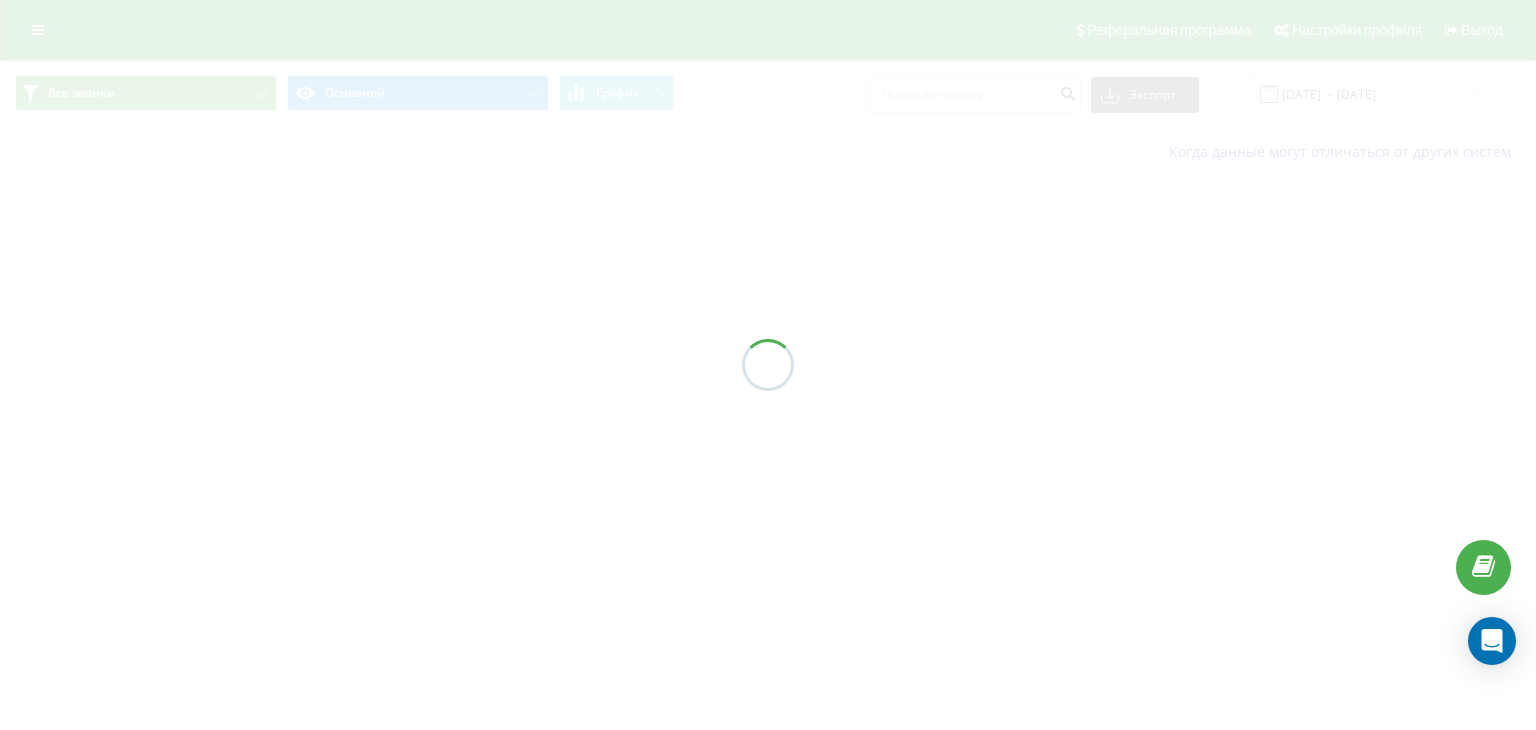 scroll, scrollTop: 0, scrollLeft: 0, axis: both 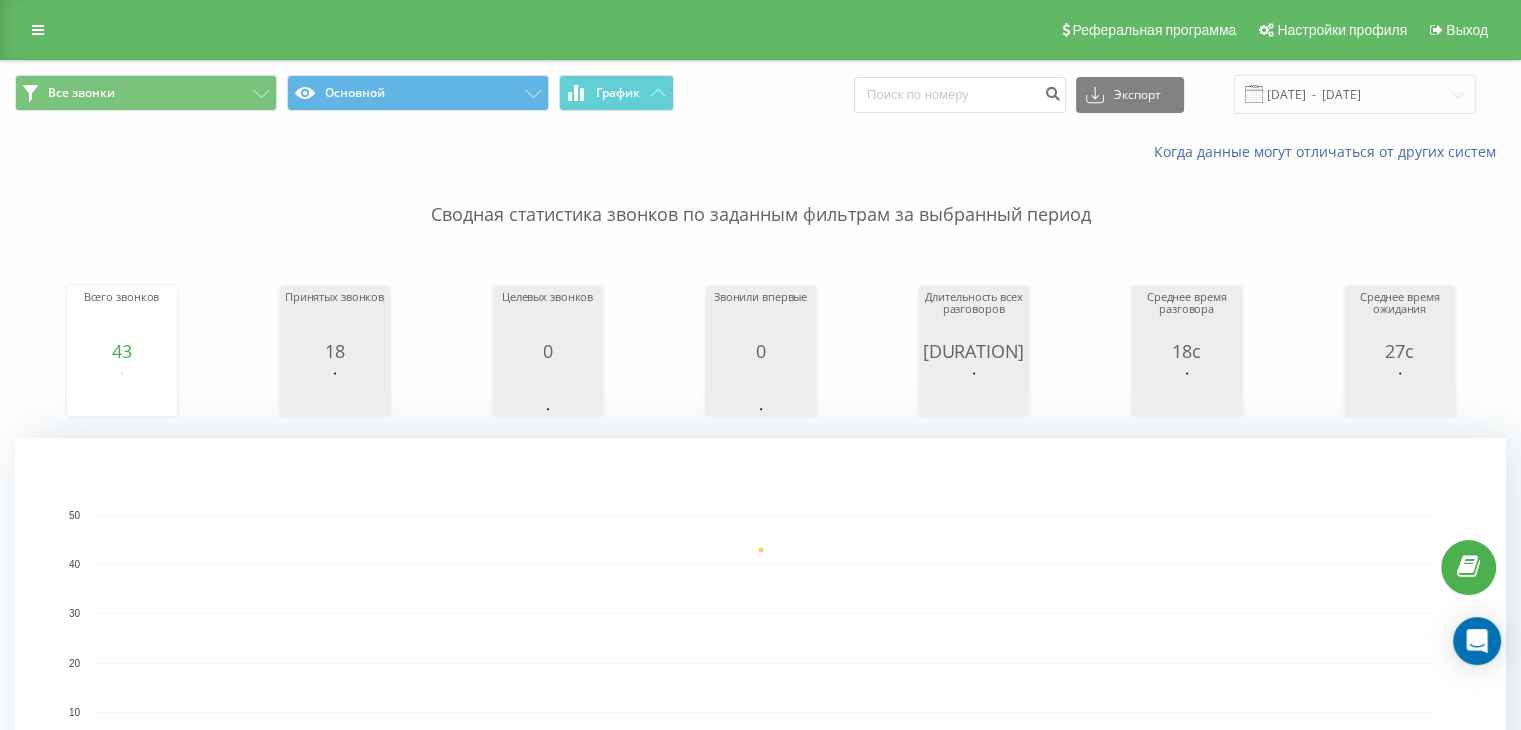 click at bounding box center (1254, 94) 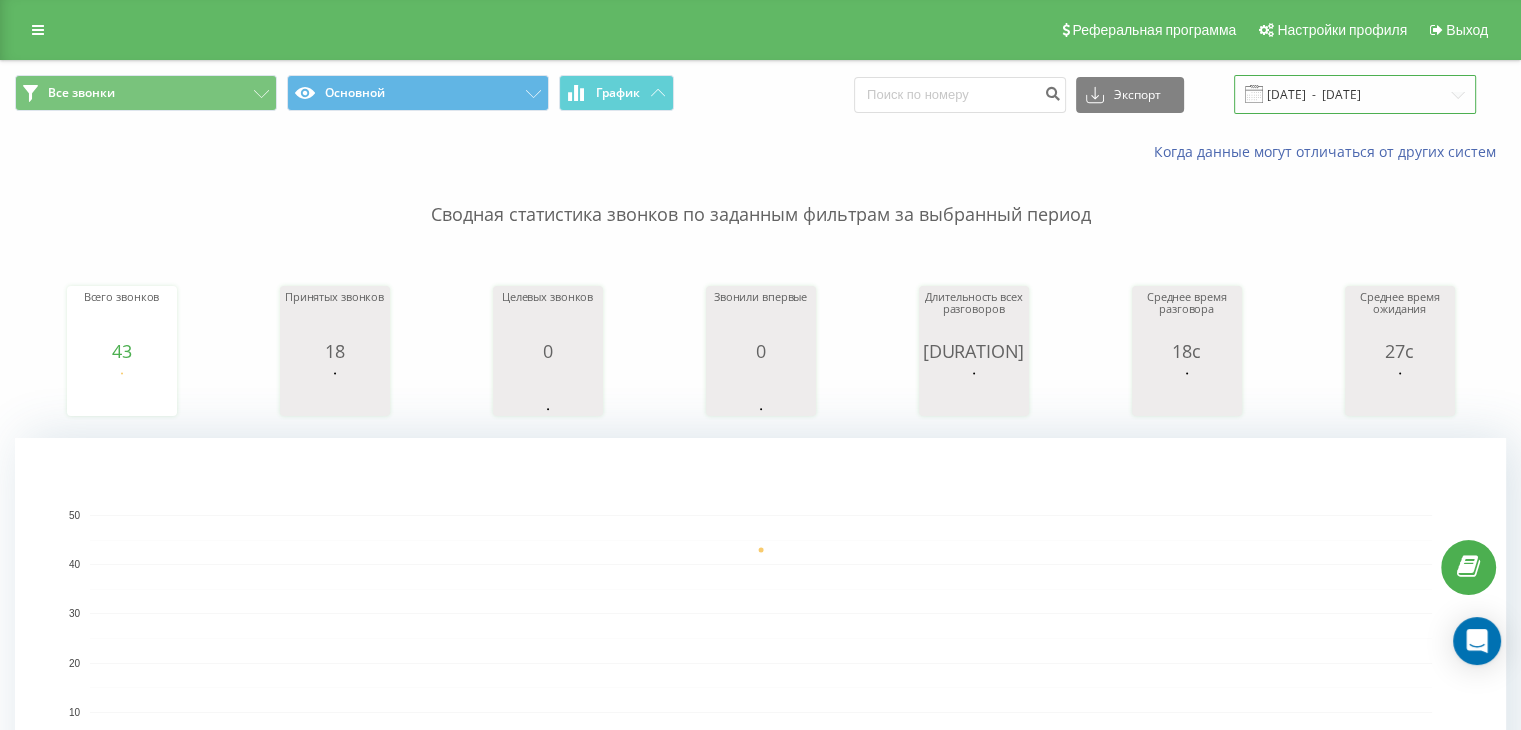 click on "[DATE]  -  [DATE]" at bounding box center [1355, 94] 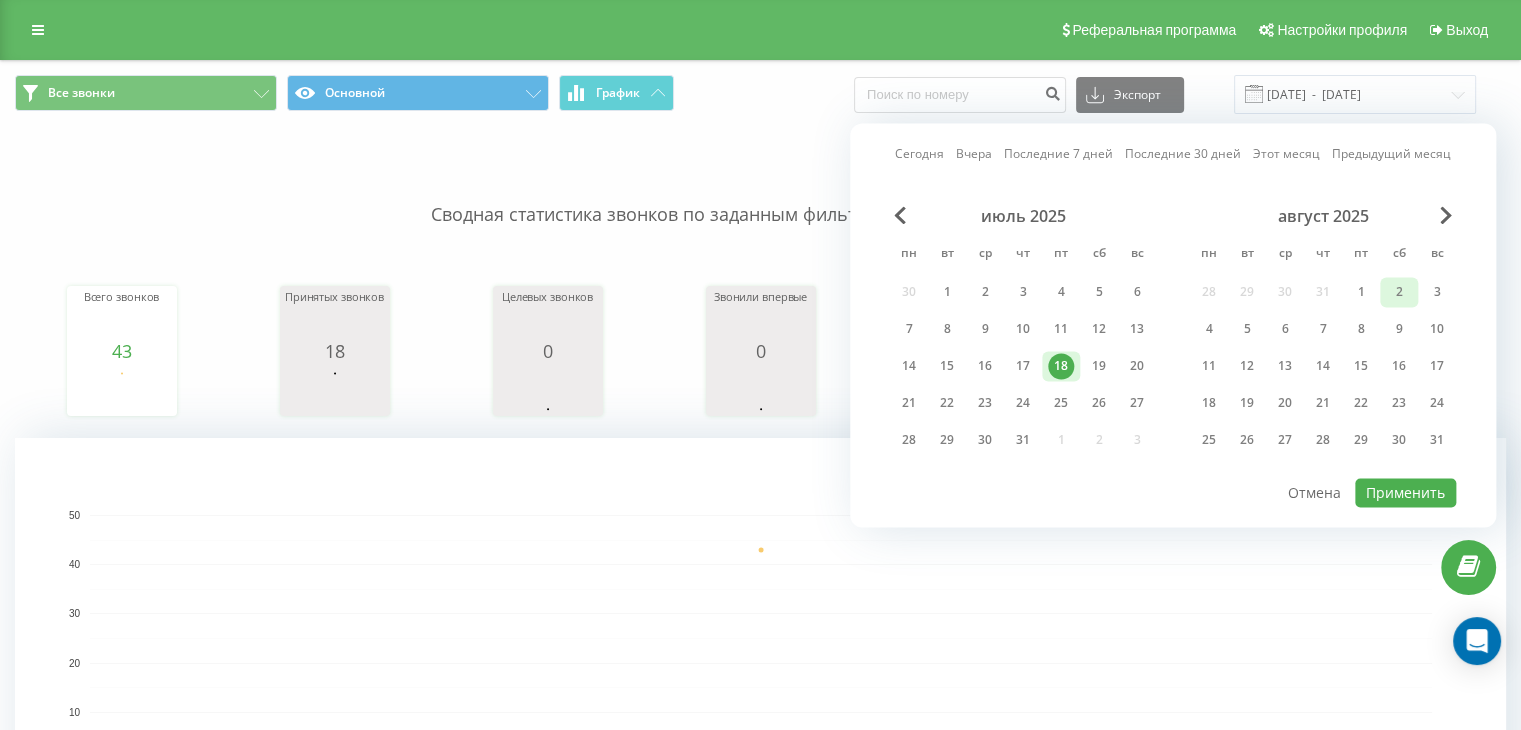 click on "2" at bounding box center [1399, 292] 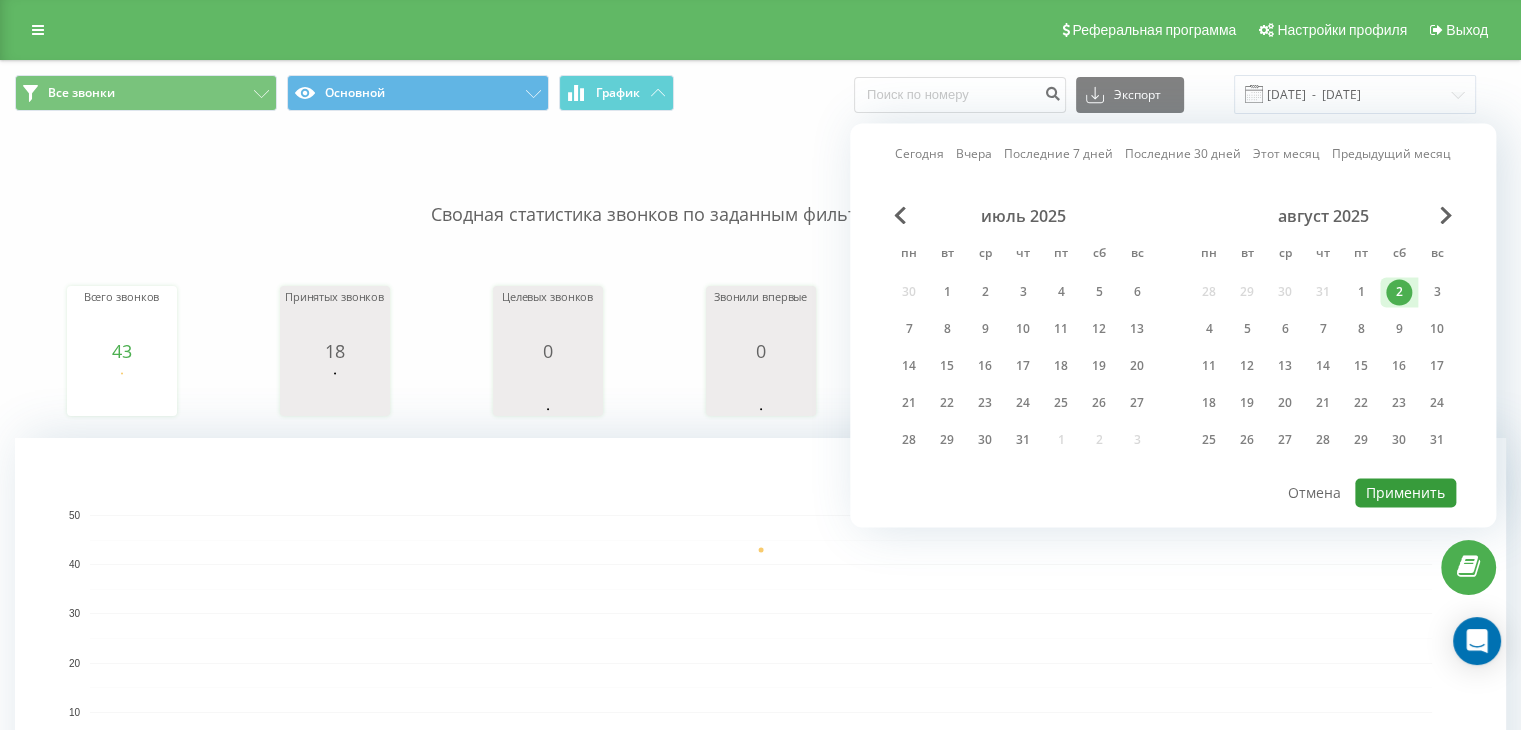 click on "Применить" at bounding box center [1405, 492] 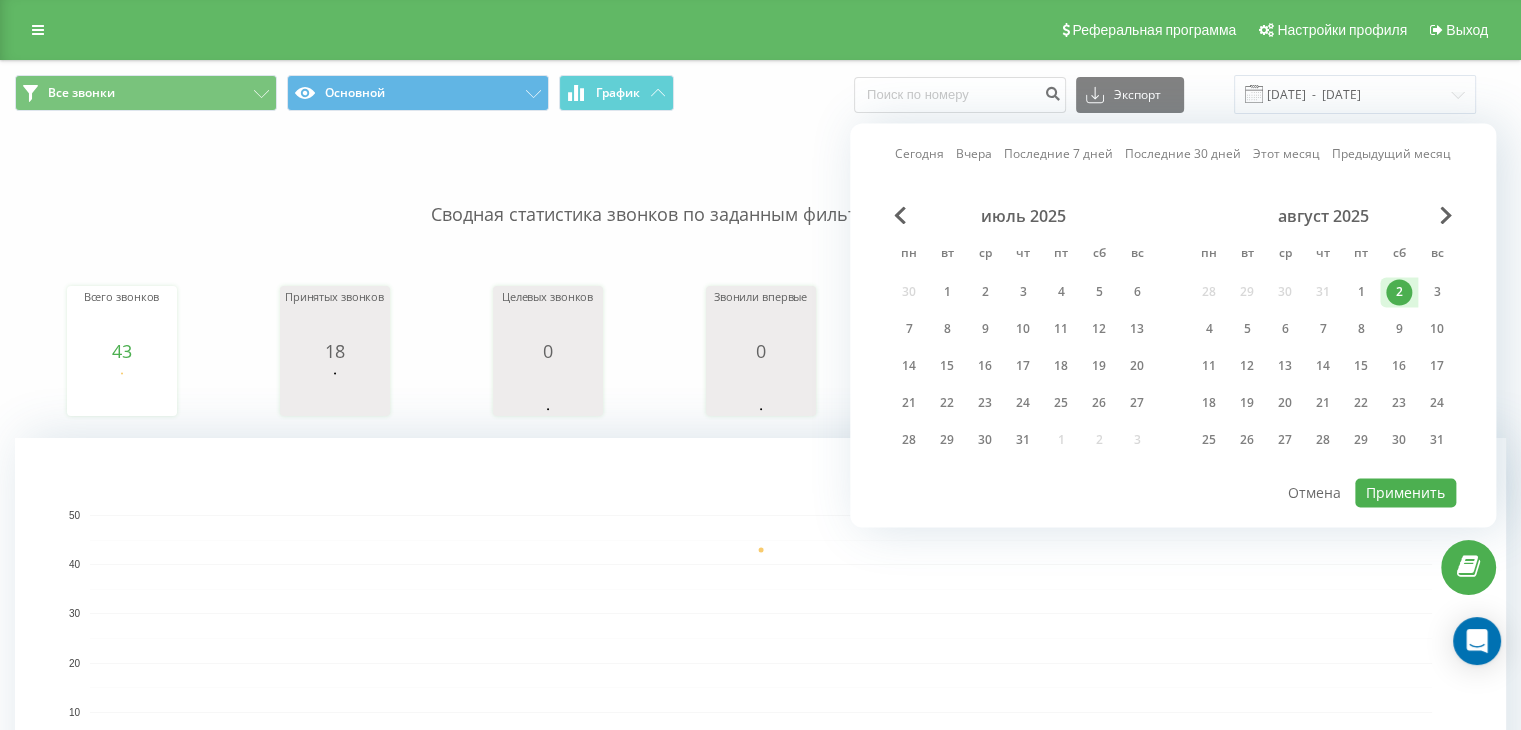 type on "02.08.2025  -  02.08.2025" 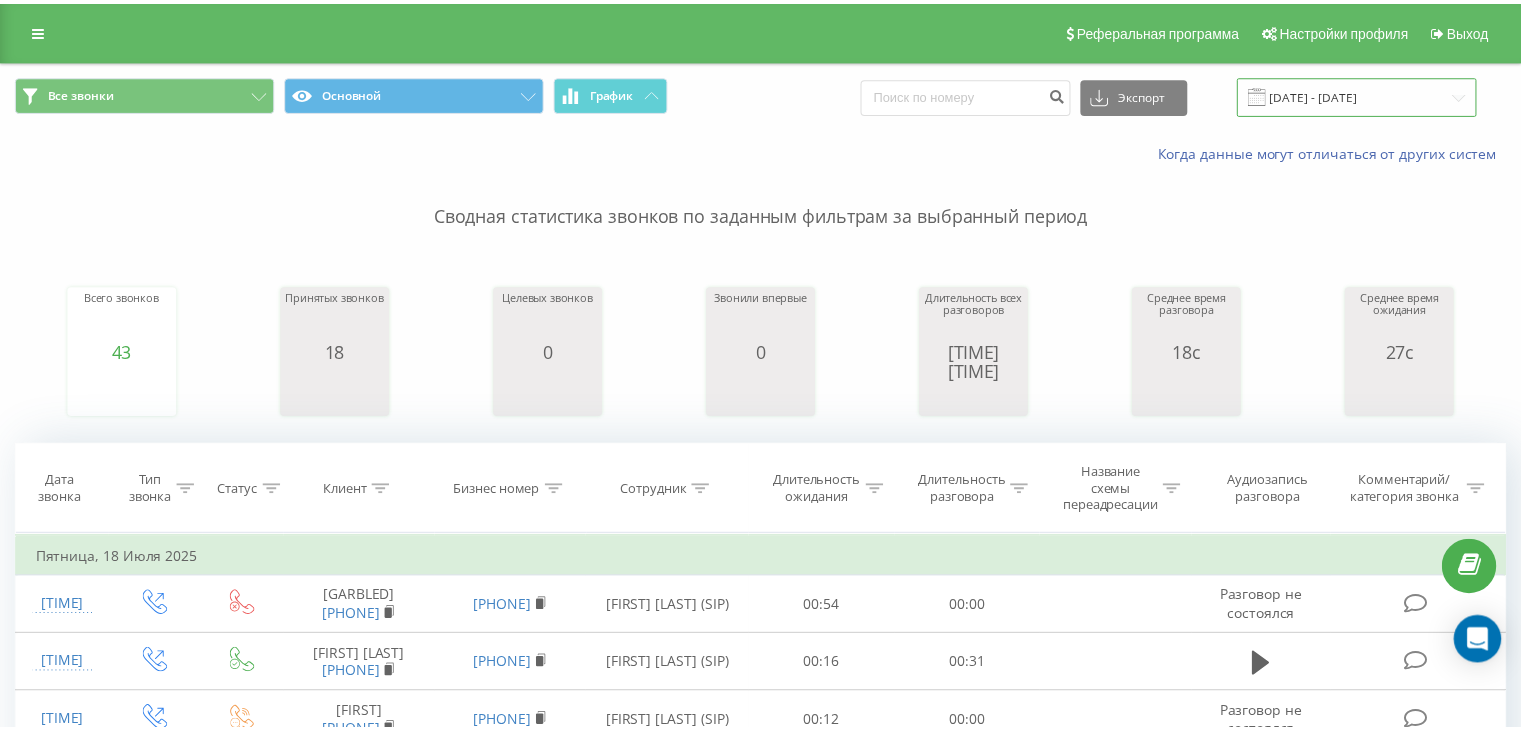 scroll, scrollTop: 0, scrollLeft: 0, axis: both 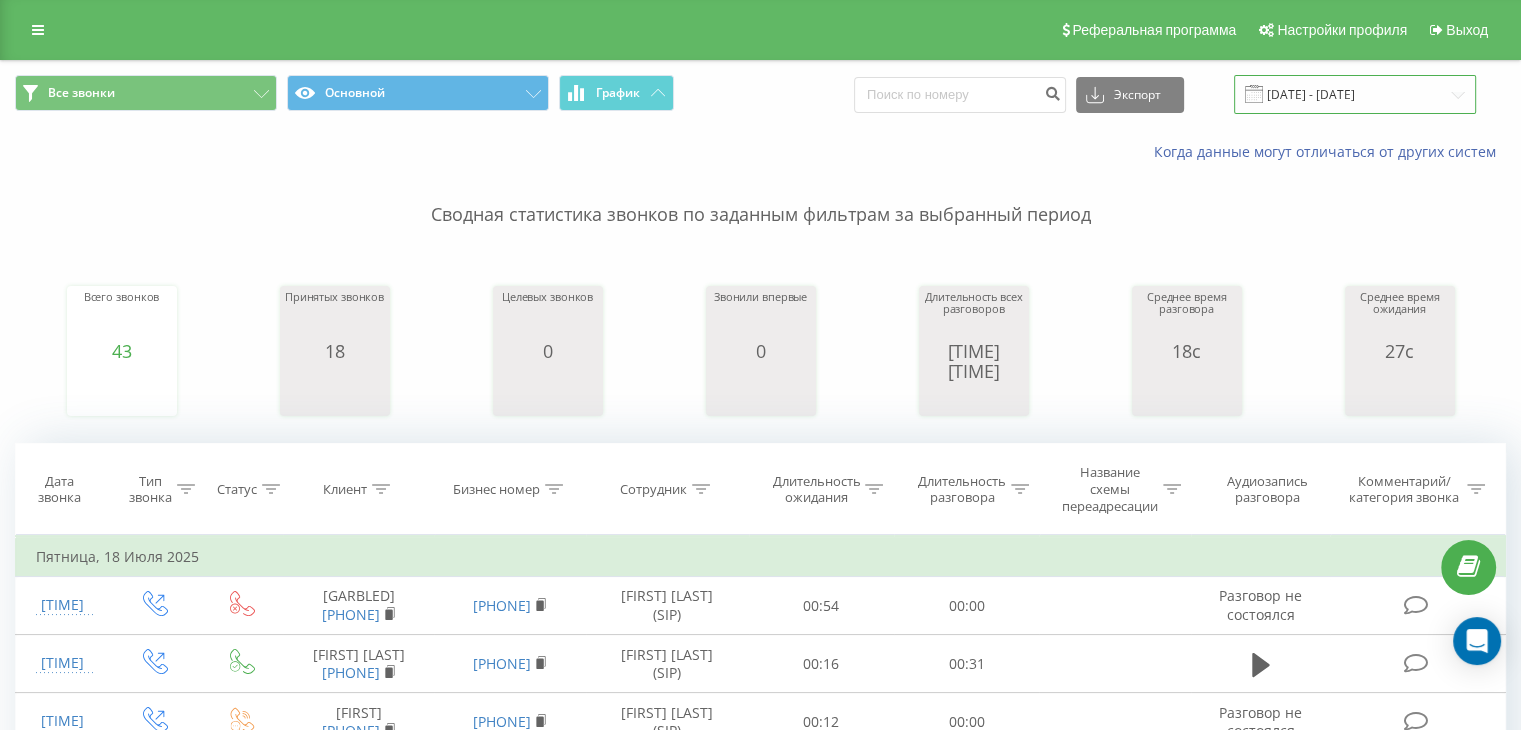 click on "[DATE]  -  [DATE]" at bounding box center (1355, 94) 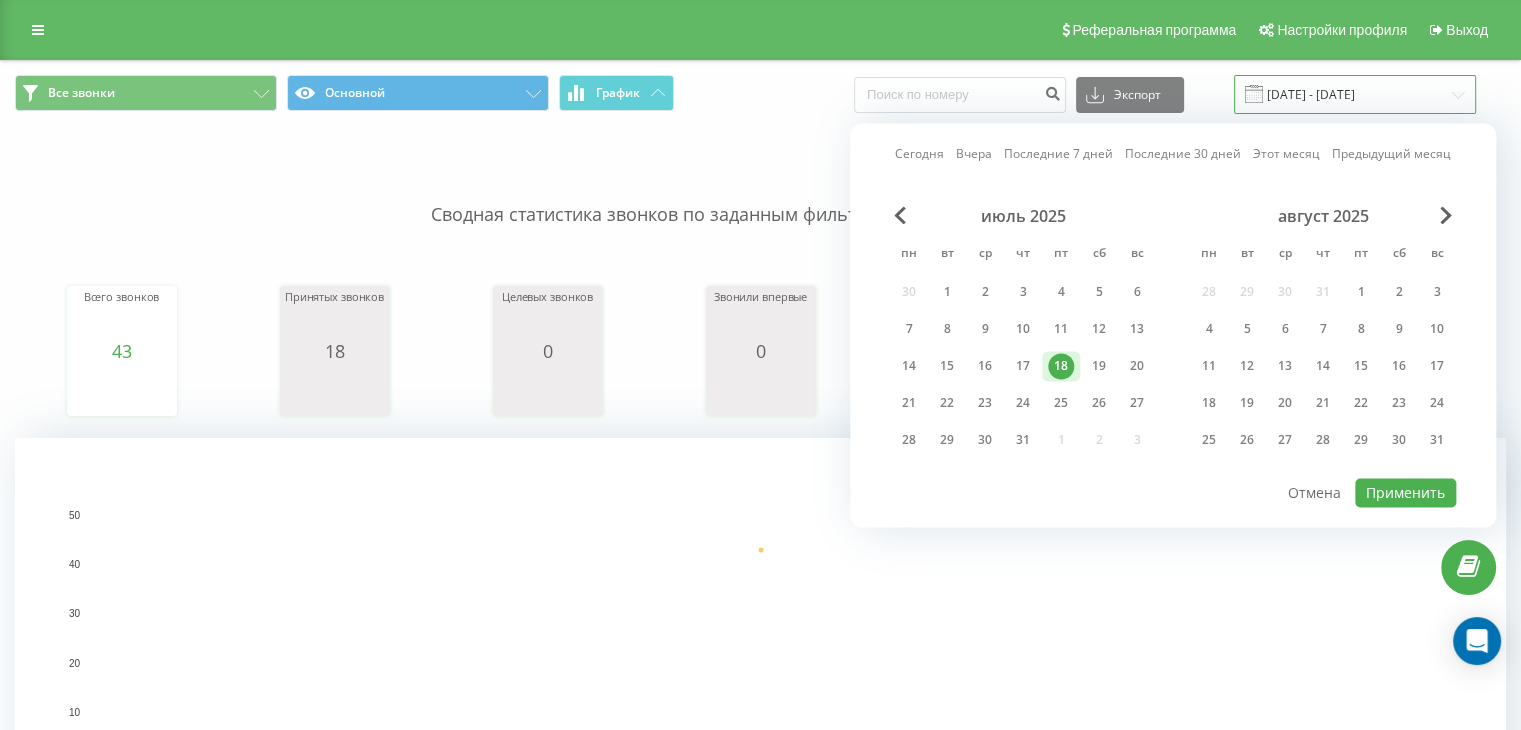 scroll, scrollTop: 0, scrollLeft: 0, axis: both 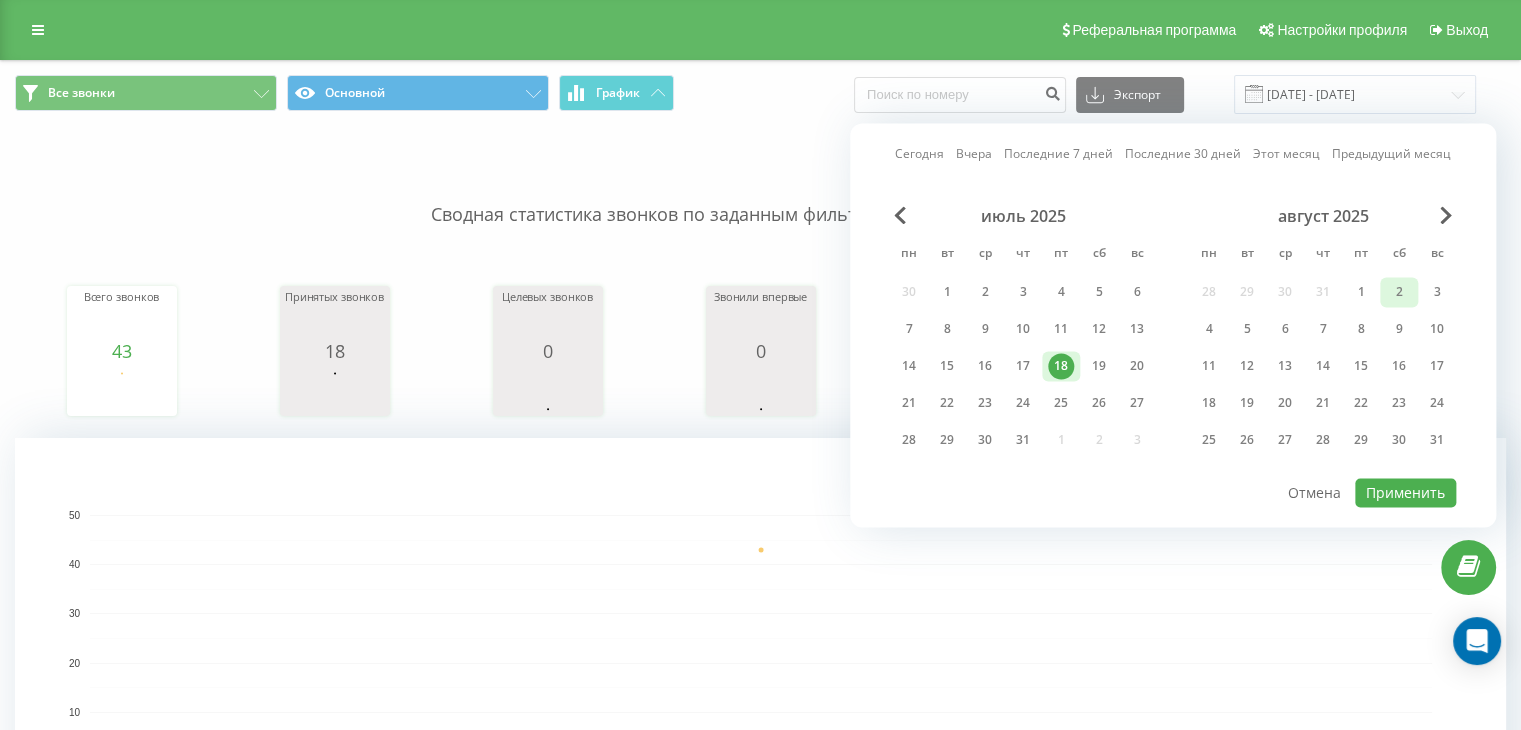 click on "2" at bounding box center (1399, 292) 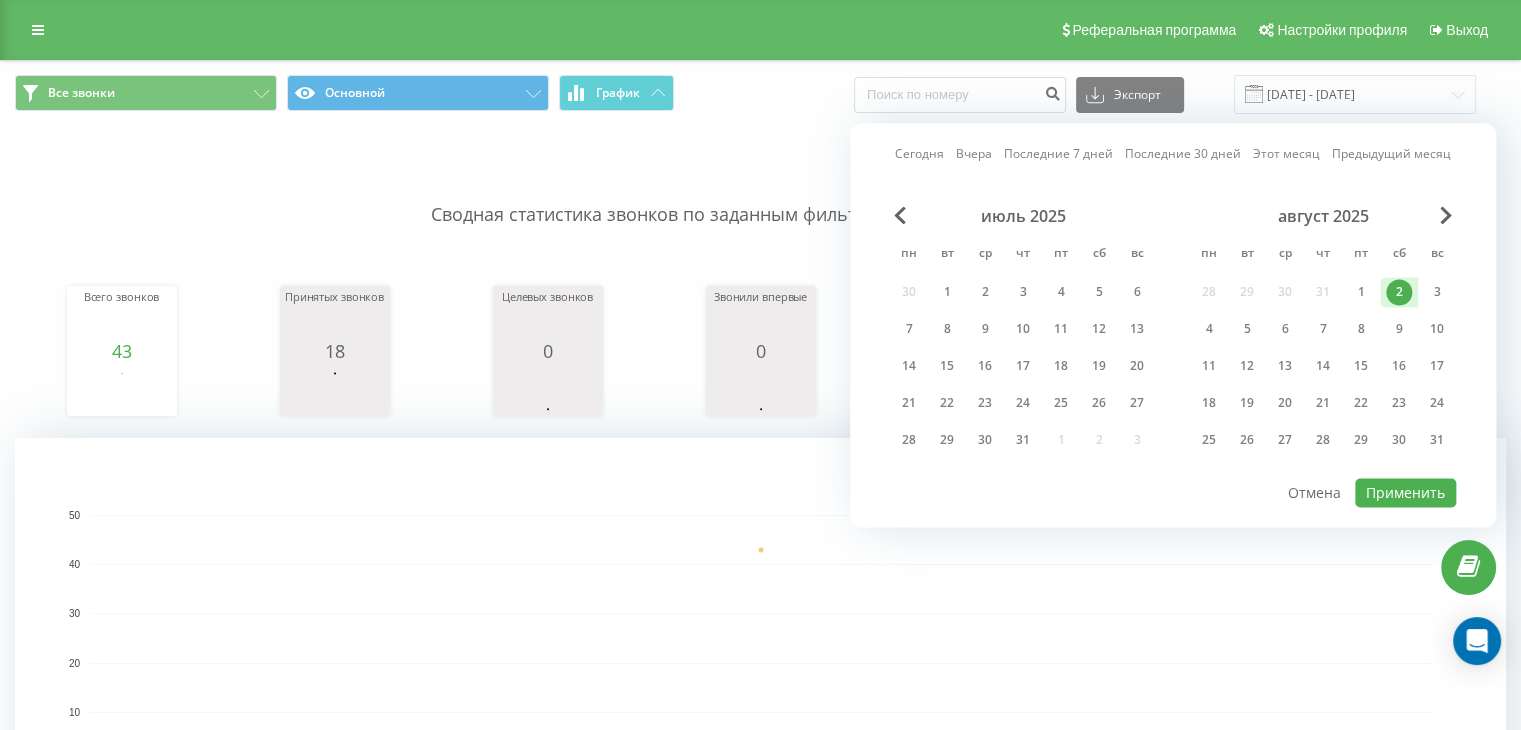 click on "июль 2025 пн вт ср чт пт сб вс 30 1 2 3 4 5 6 7 8 9 10 11 12 13 14 15 16 17 18 19 20 21 22 23 24 25 26 27 28 29 30 31 1 2 3 август 2025 пн вт ср чт пт сб вс 28 29 30 31 1 2 3 4 5 6 7 8 9 10 11 12 13 14 15 16 17 18 19 20 21 22 23 24 25 26 27 28 29 30 31" at bounding box center [1173, 341] 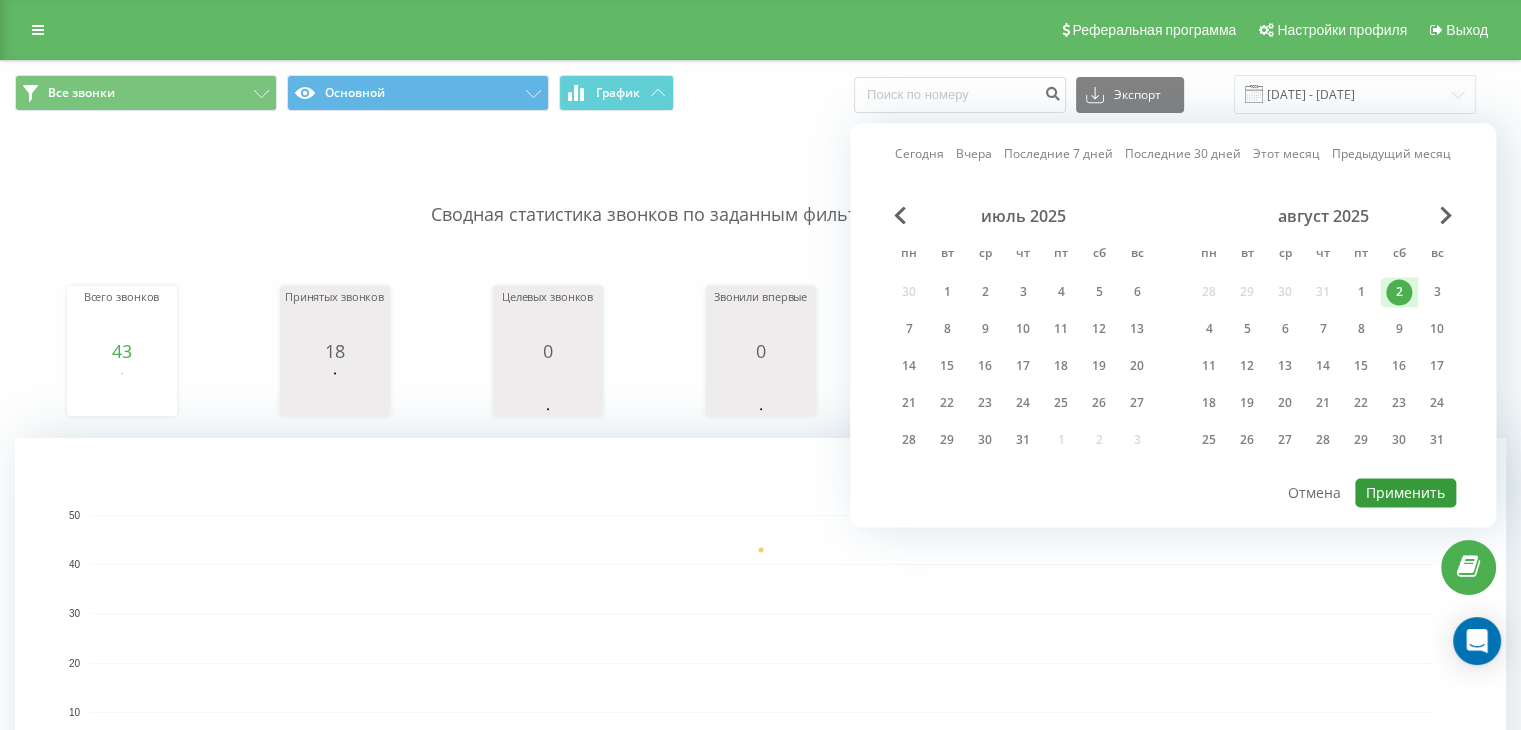 click on "Применить" at bounding box center [1405, 492] 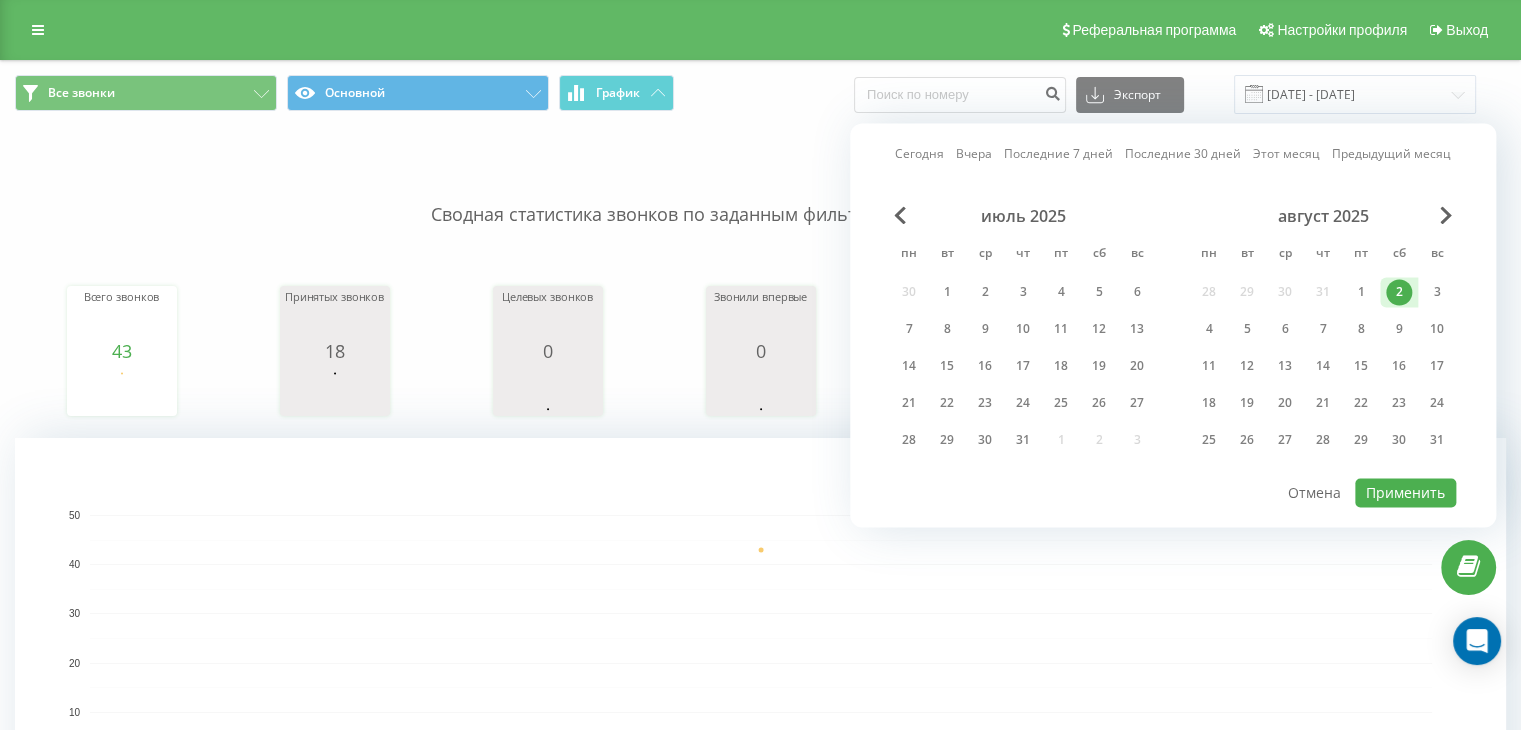 type on "02.08.2025  -  02.08.2025" 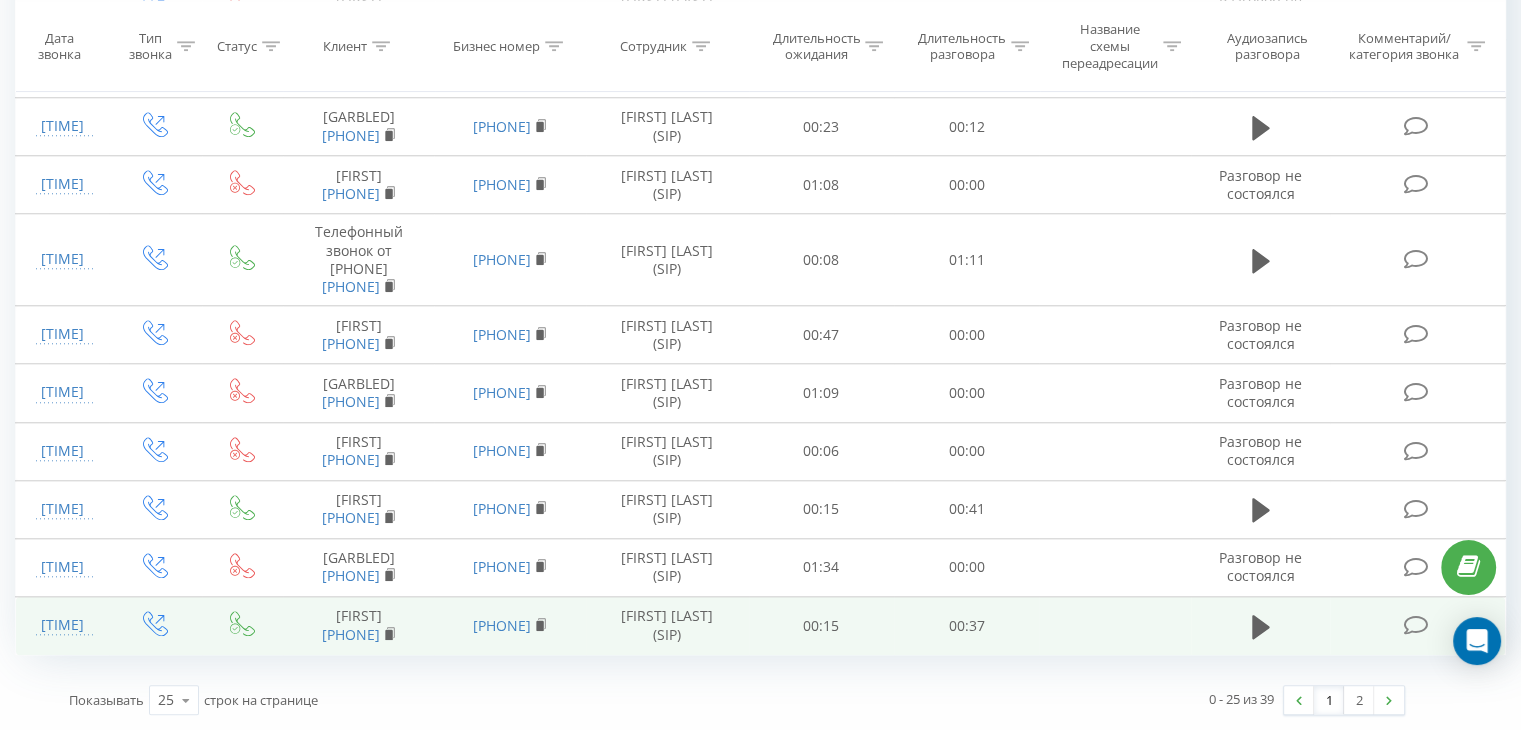 scroll, scrollTop: 2521, scrollLeft: 0, axis: vertical 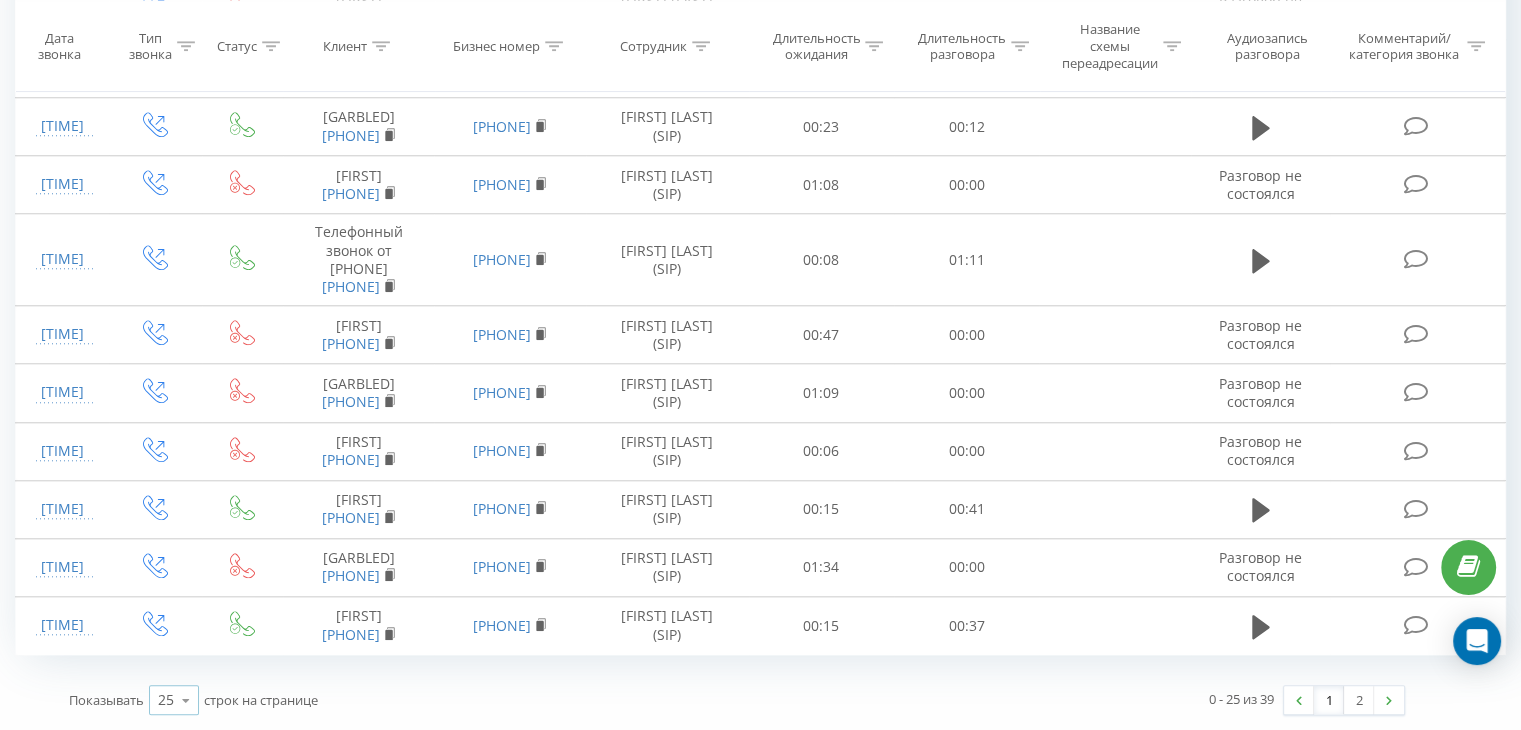 click at bounding box center (186, 700) 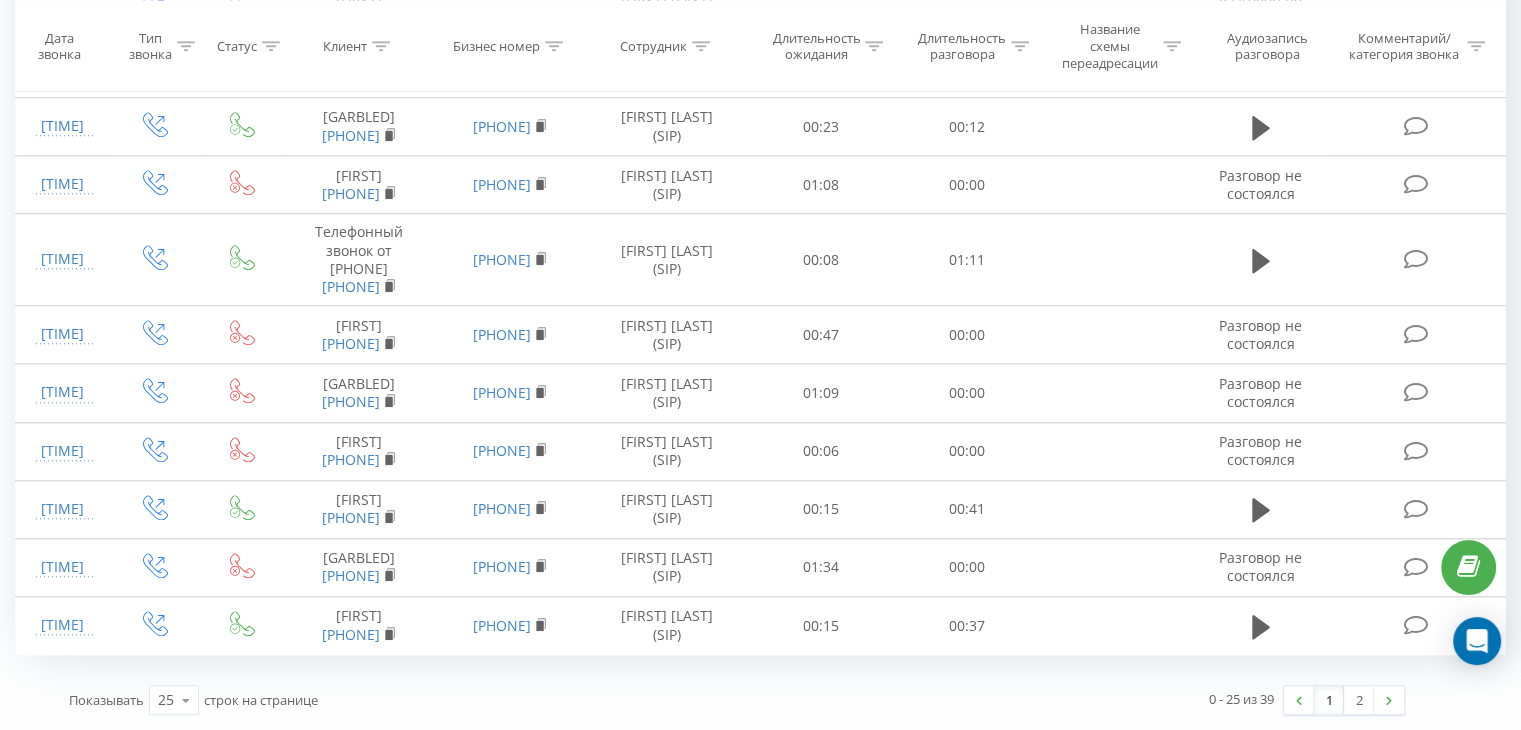 click on "Все звонки Основной График Экспорт .csv .xls .xlsx 02.08.2025  -  02.08.2025 Когда данные могут отличаться от других систем Сводная статистика звонков по заданным фильтрам за выбранный период Всего звонков 39 date totalCalls 02.08.25 39 02.08.25 Принятых звонков 20 date answeredCalls 02.08.25 20 date answeredCalls 02.08.25 20 02.08.25 Целевых звонков 0 date properCalls 02.08.25 0 date properCalls 02.08.25 0 02.08.25 Звонили впервые 0 date uniqueCalls 02.08.25 0 date uniqueCalls 02.08.25 0 02.08.25 Длительность всех разговоров 10м 12с date allConversationsLength 02.08.25 612 date allConversationsLength 02.08.25 612 02.08.25 Среднее время разговора 16с date averageConversationTime 02.08.25 15 date averageConversationTime 02.08.25 15 02.08.25 35с date averageWaitingTime 02.08.25 34" at bounding box center (760, -520) 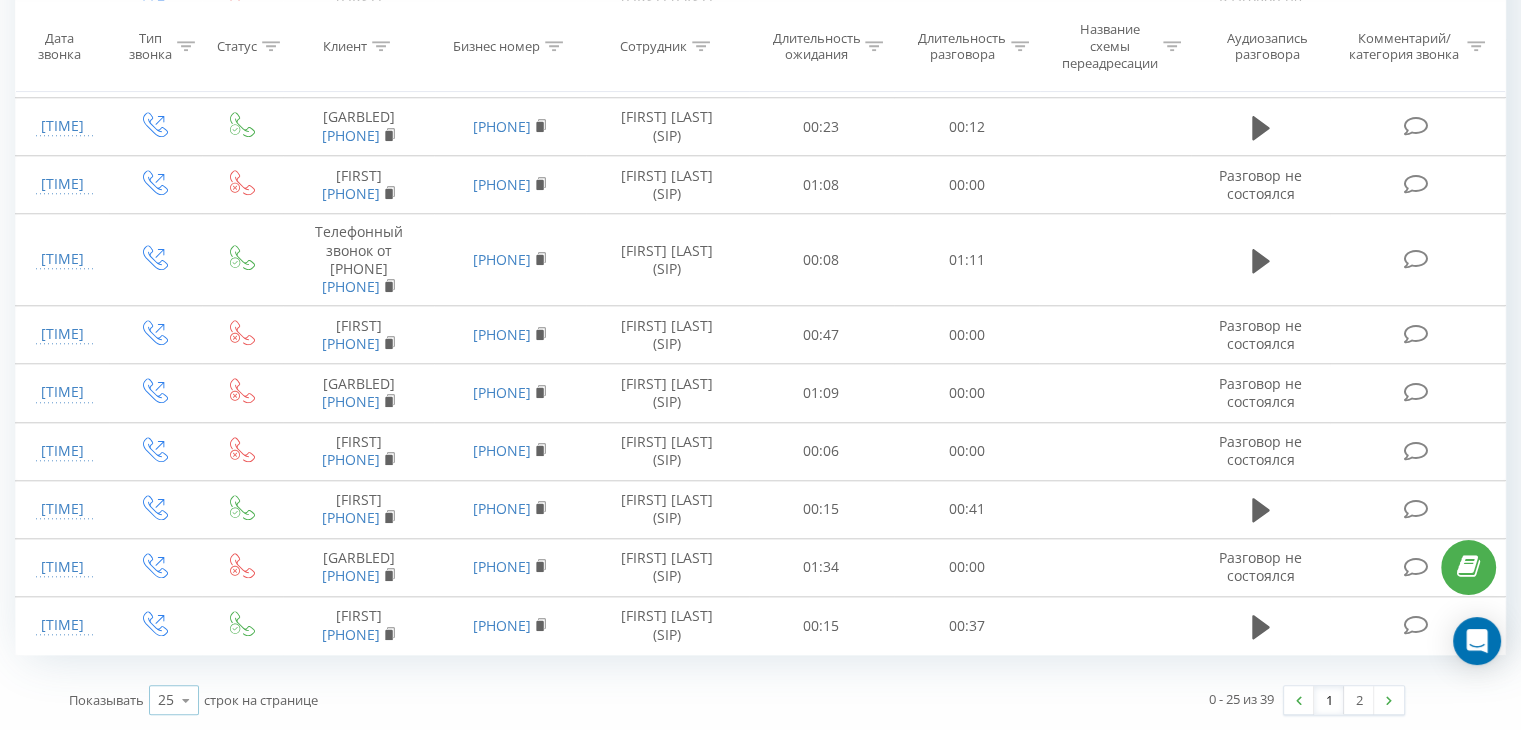 click at bounding box center (186, 700) 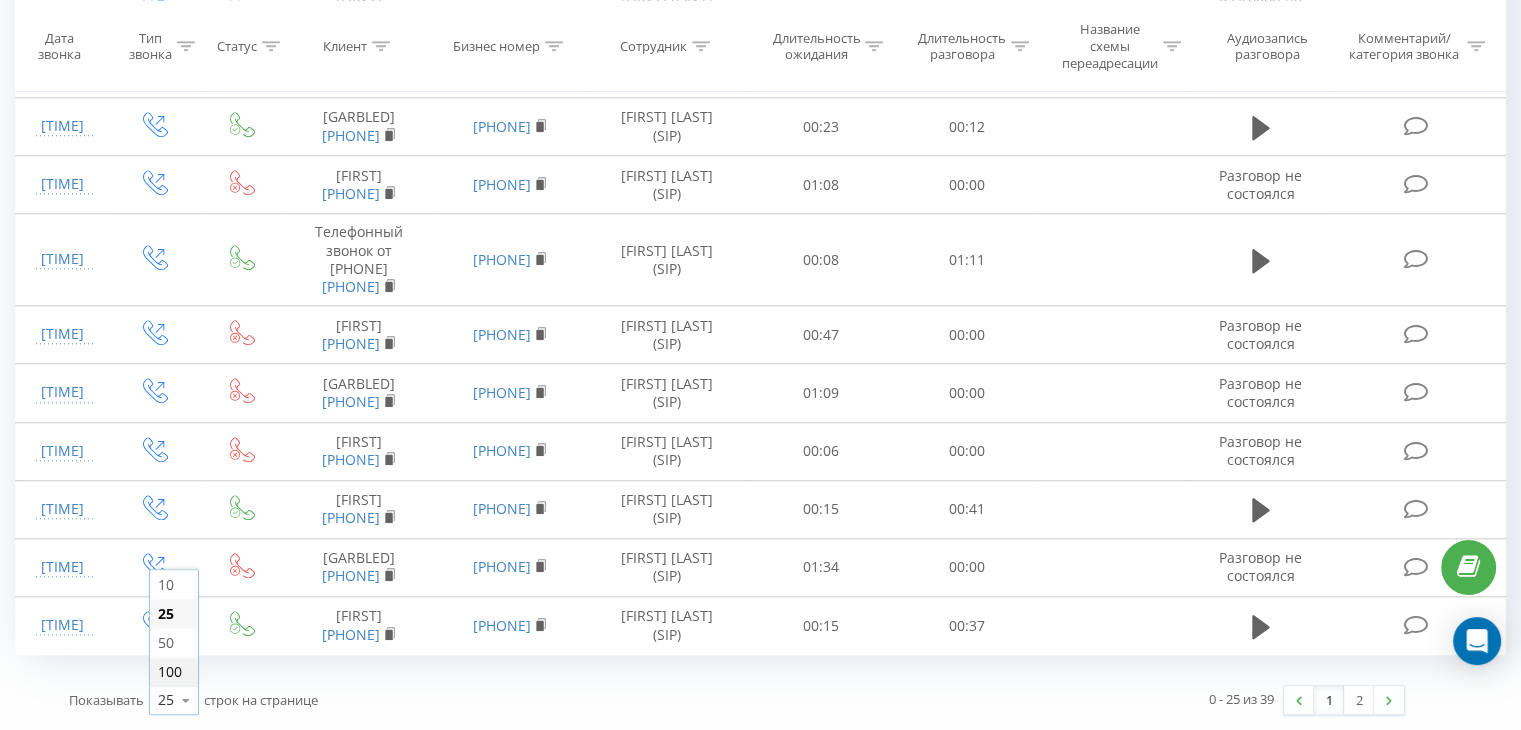 click on "100" at bounding box center [170, 671] 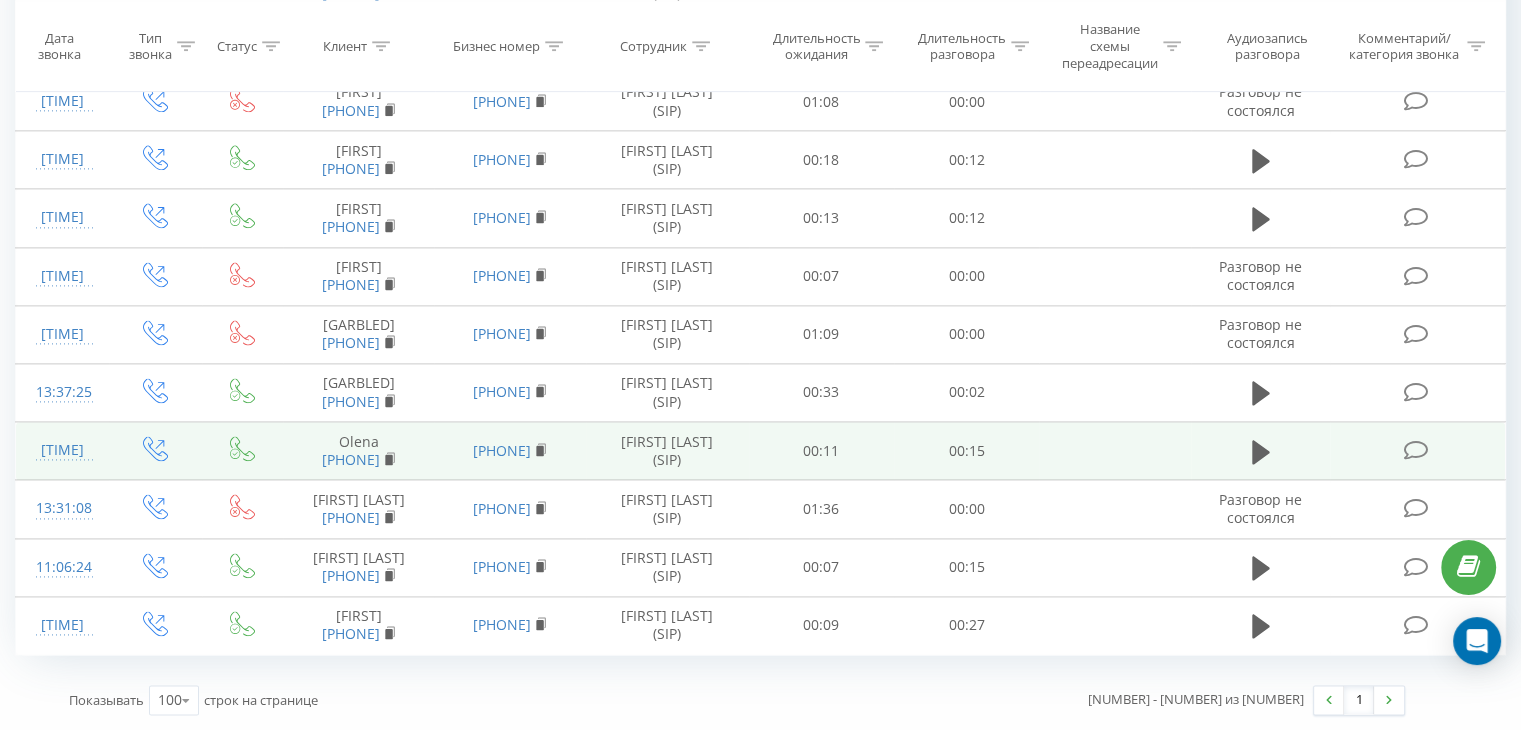 scroll, scrollTop: 3086, scrollLeft: 0, axis: vertical 